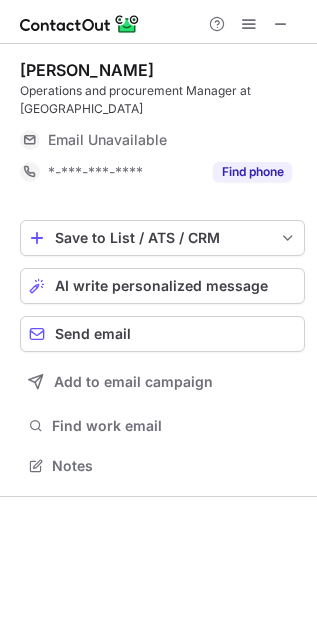scroll, scrollTop: 0, scrollLeft: 0, axis: both 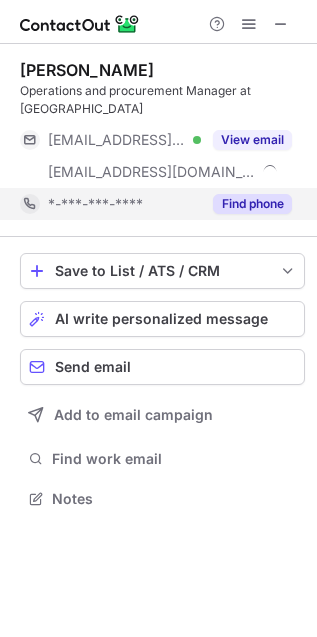 click on "Find phone" at bounding box center [252, 204] 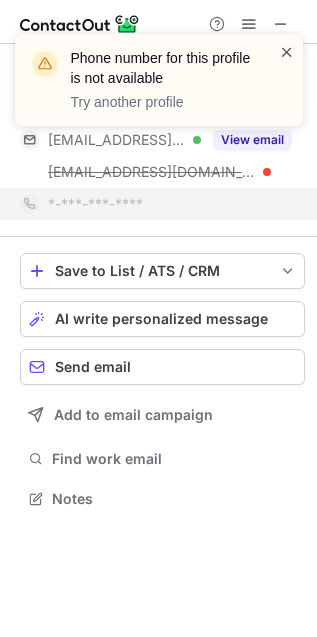 click at bounding box center [287, 52] 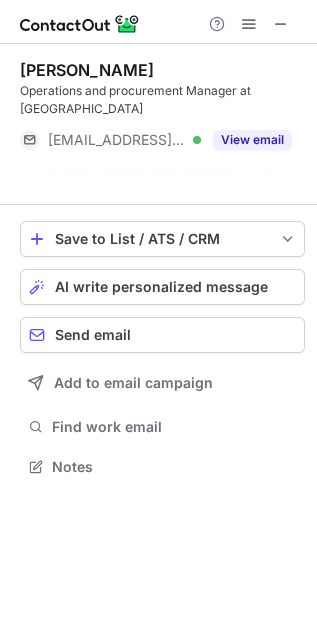 scroll, scrollTop: 421, scrollLeft: 317, axis: both 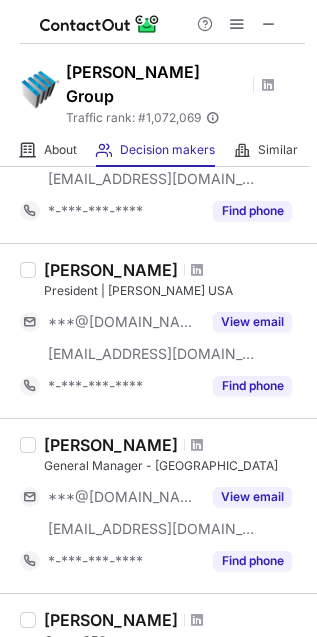 click on "President | Johns Lyng USA" at bounding box center (174, 291) 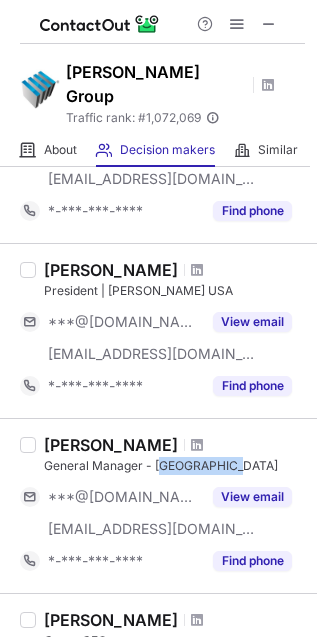 drag, startPoint x: 228, startPoint y: 439, endPoint x: 166, endPoint y: 438, distance: 62.008064 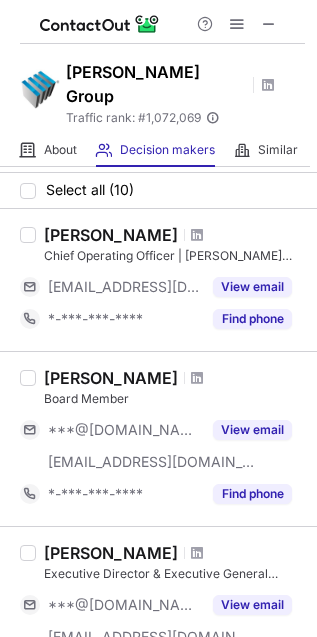 scroll, scrollTop: 0, scrollLeft: 0, axis: both 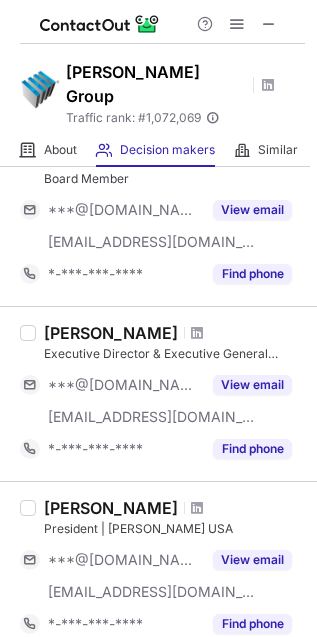 click on "Curt Mudd" at bounding box center (111, 333) 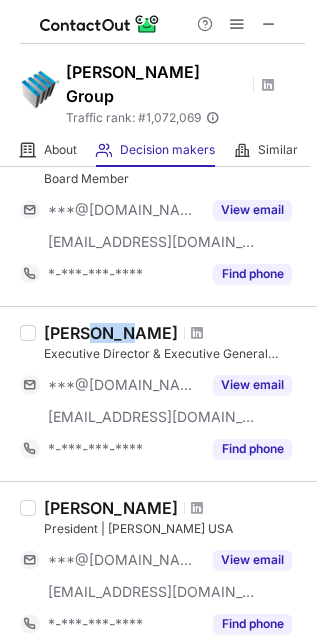 click on "Curt Mudd" at bounding box center (111, 333) 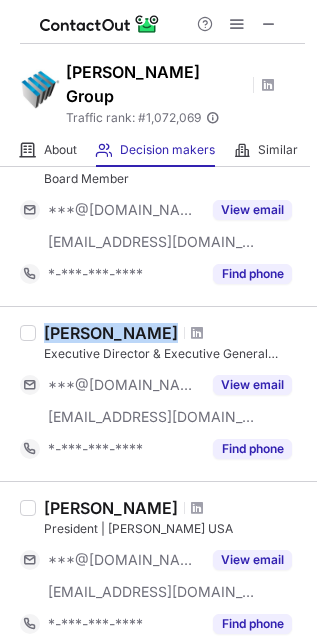 click on "Curt Mudd" at bounding box center (111, 333) 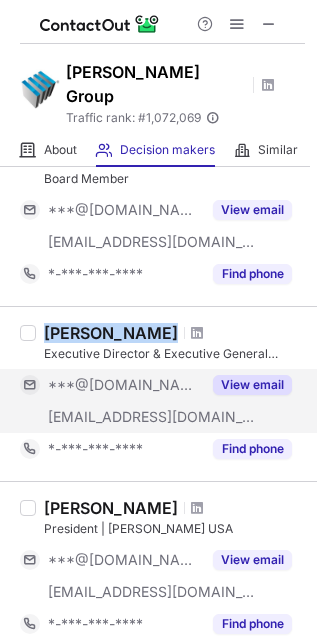 click on "View email" at bounding box center (252, 385) 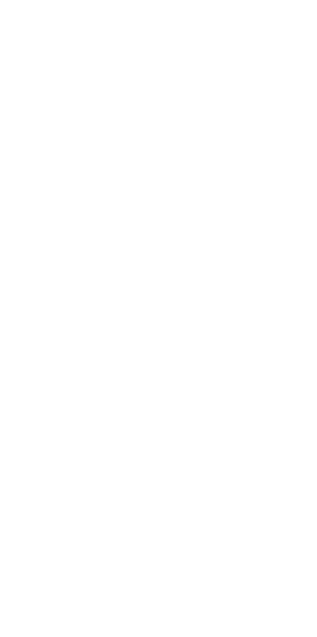 scroll, scrollTop: 0, scrollLeft: 0, axis: both 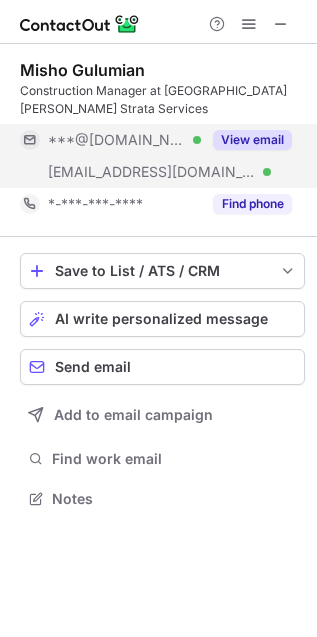click on "View email" at bounding box center [252, 140] 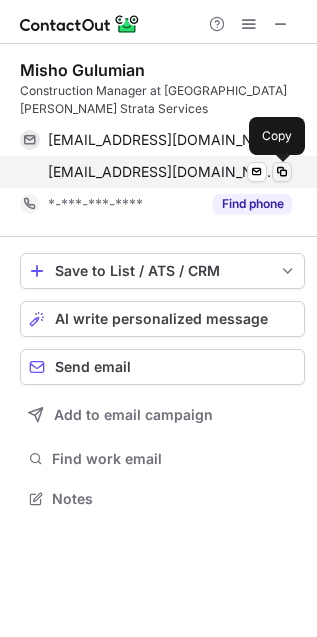 click at bounding box center (282, 172) 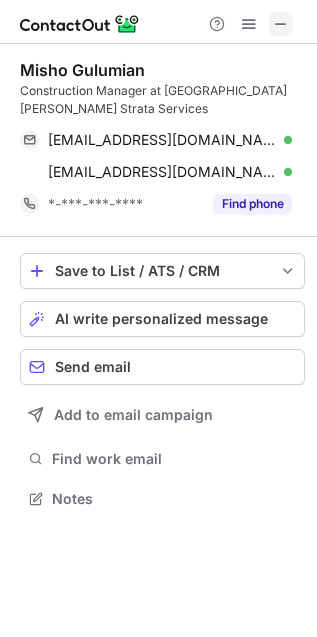 click at bounding box center (281, 24) 